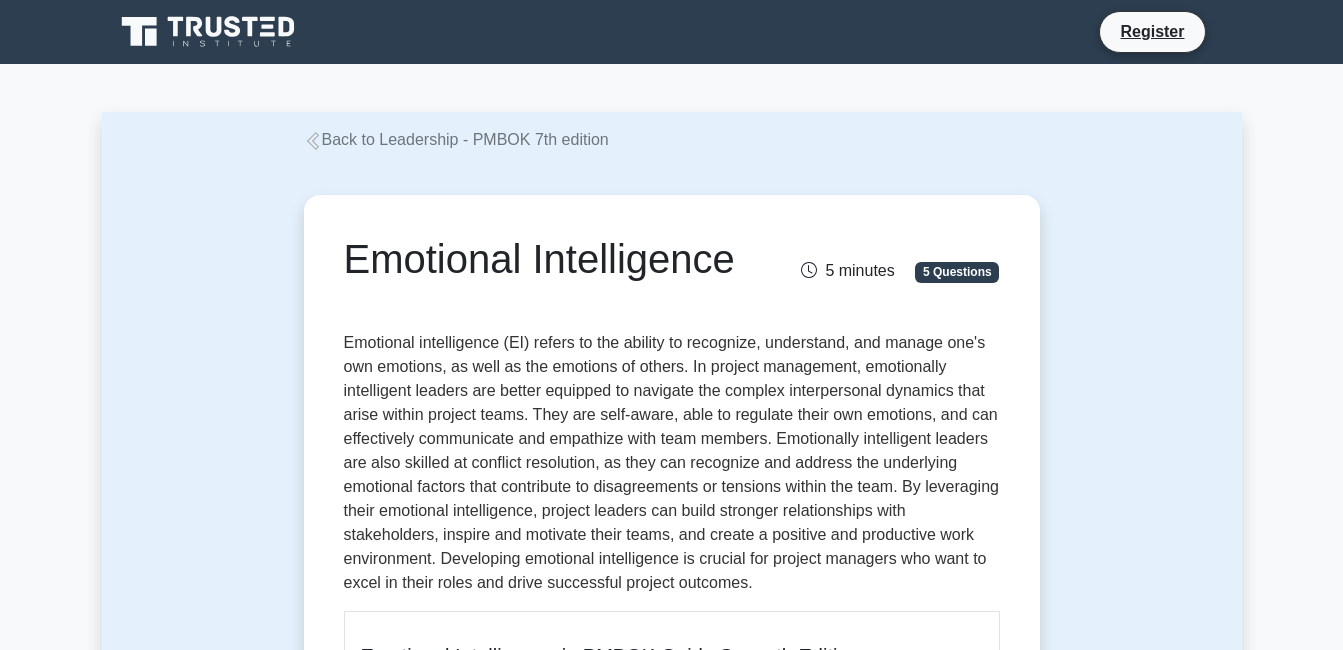 scroll, scrollTop: 0, scrollLeft: 0, axis: both 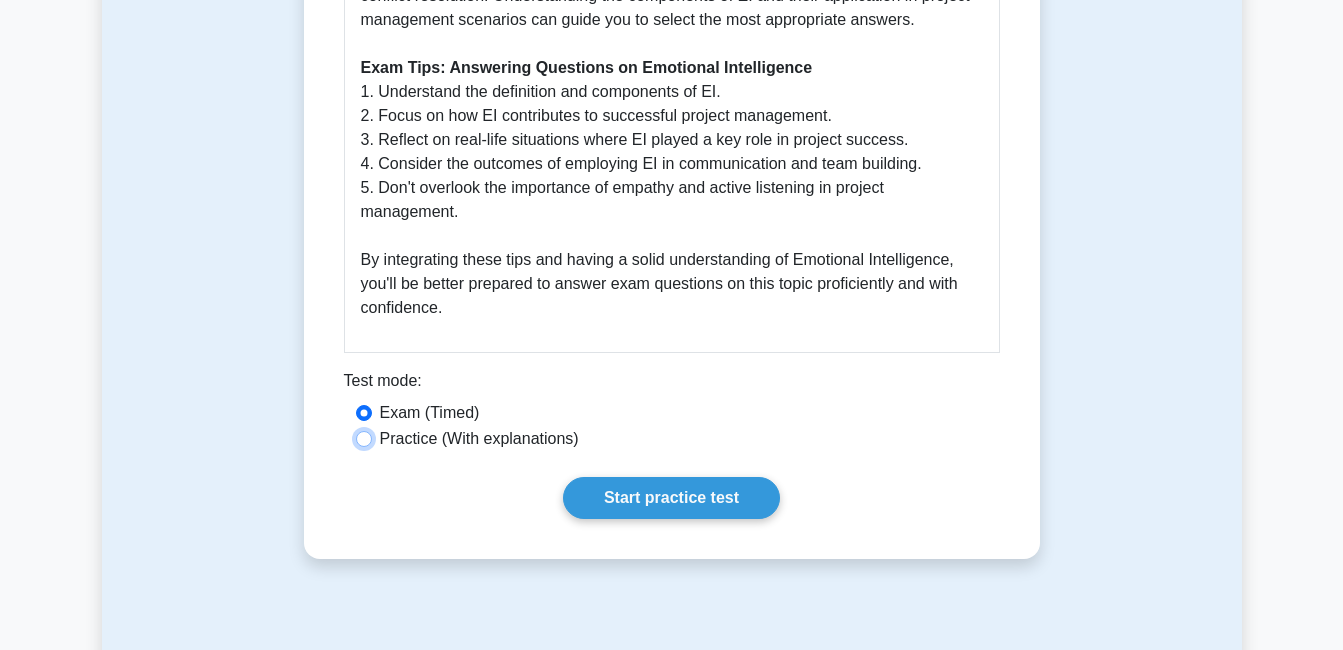 click on "Practice (With explanations)" at bounding box center [364, 439] 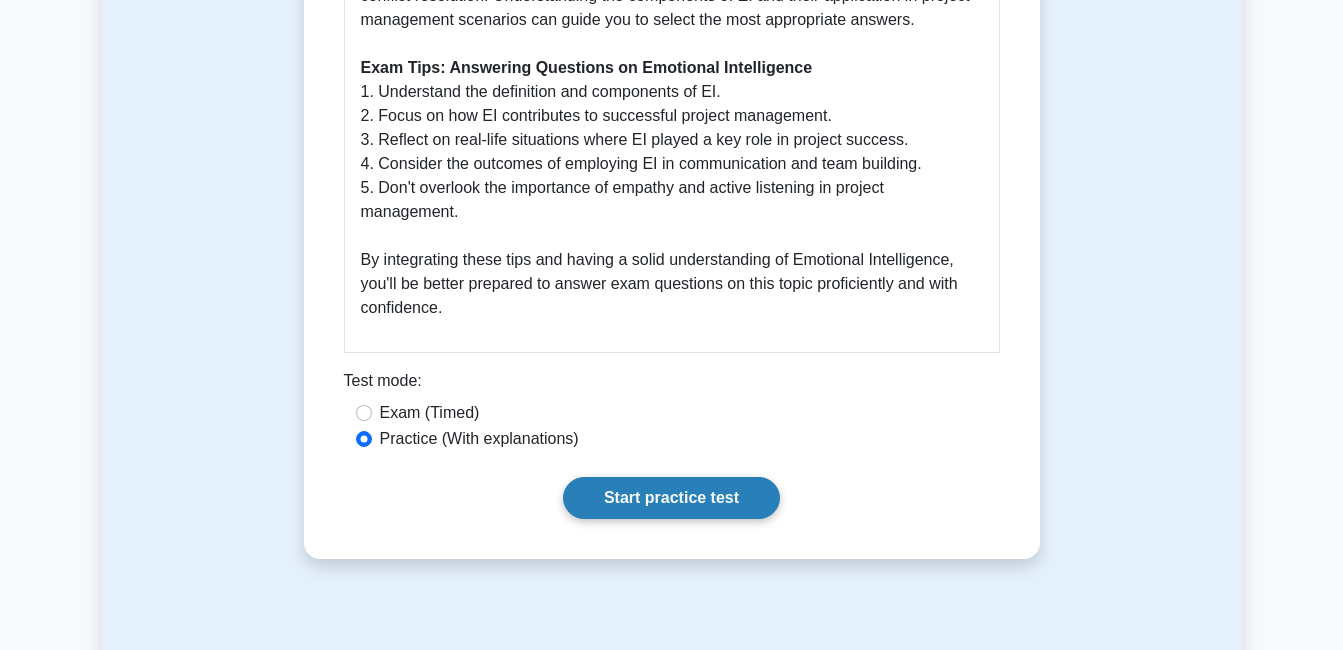 click on "Start practice test" at bounding box center [671, 498] 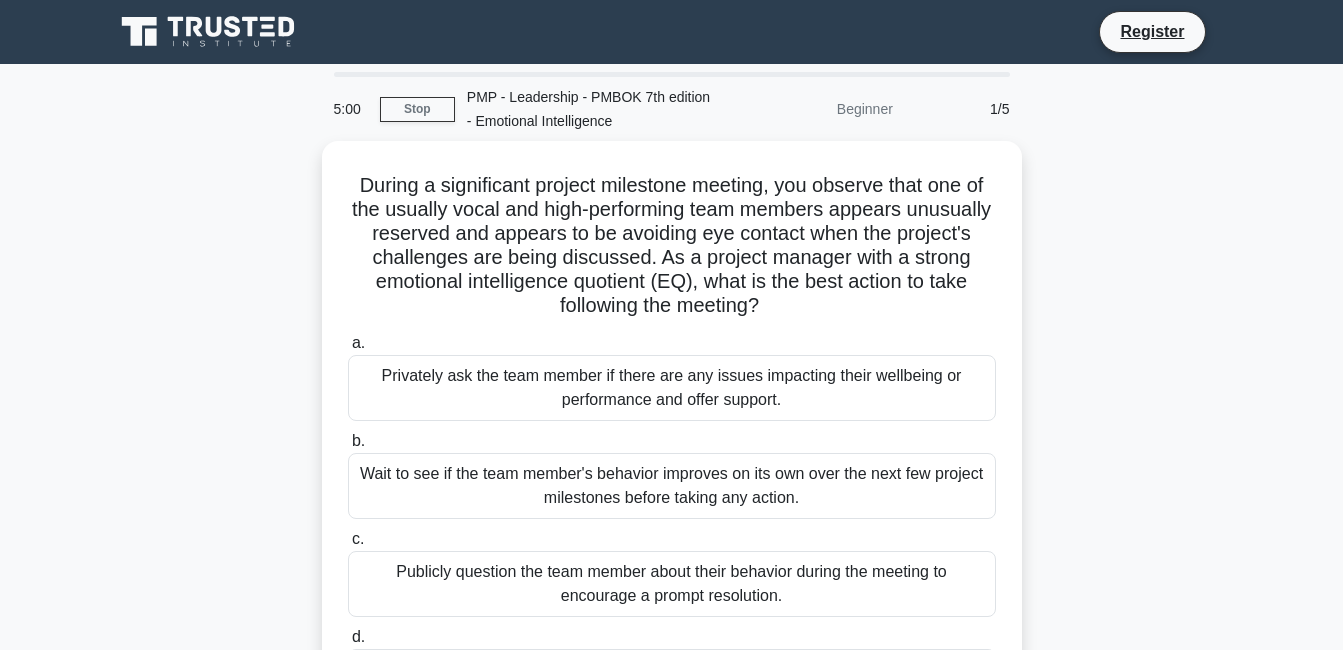 scroll, scrollTop: 0, scrollLeft: 0, axis: both 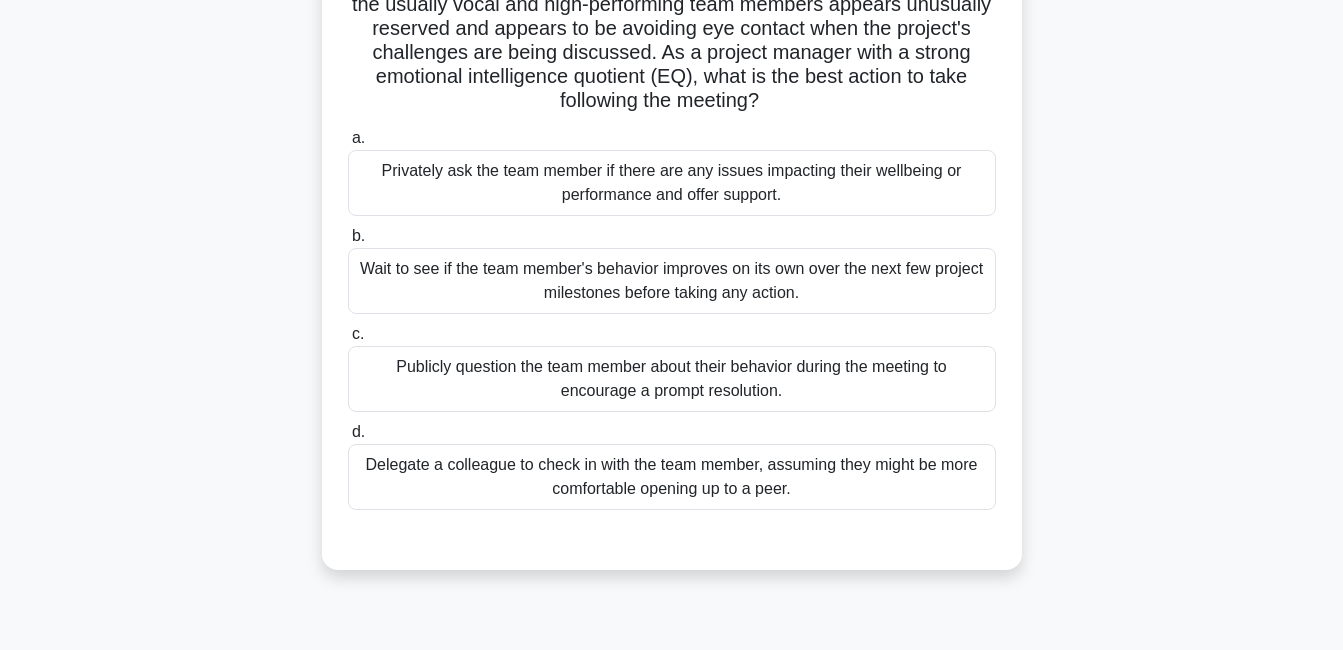 click on "Privately ask the team member if there are any issues impacting their wellbeing or performance and offer support." at bounding box center (672, 183) 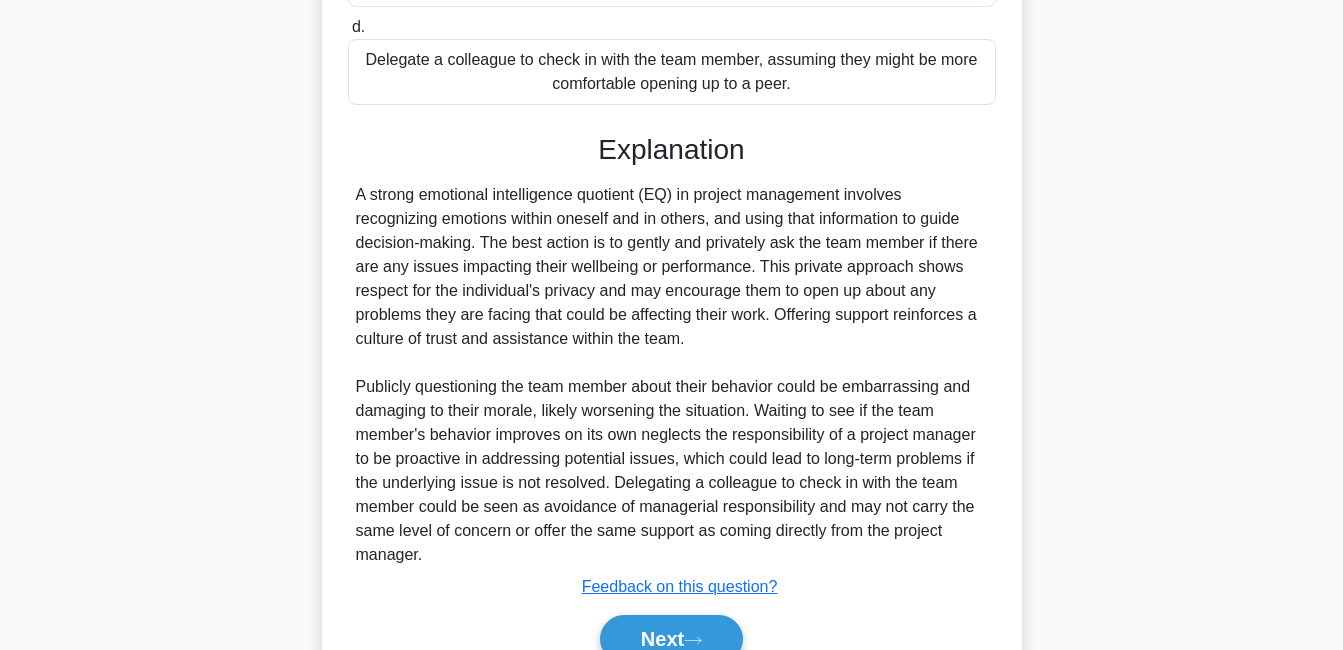 scroll, scrollTop: 700, scrollLeft: 0, axis: vertical 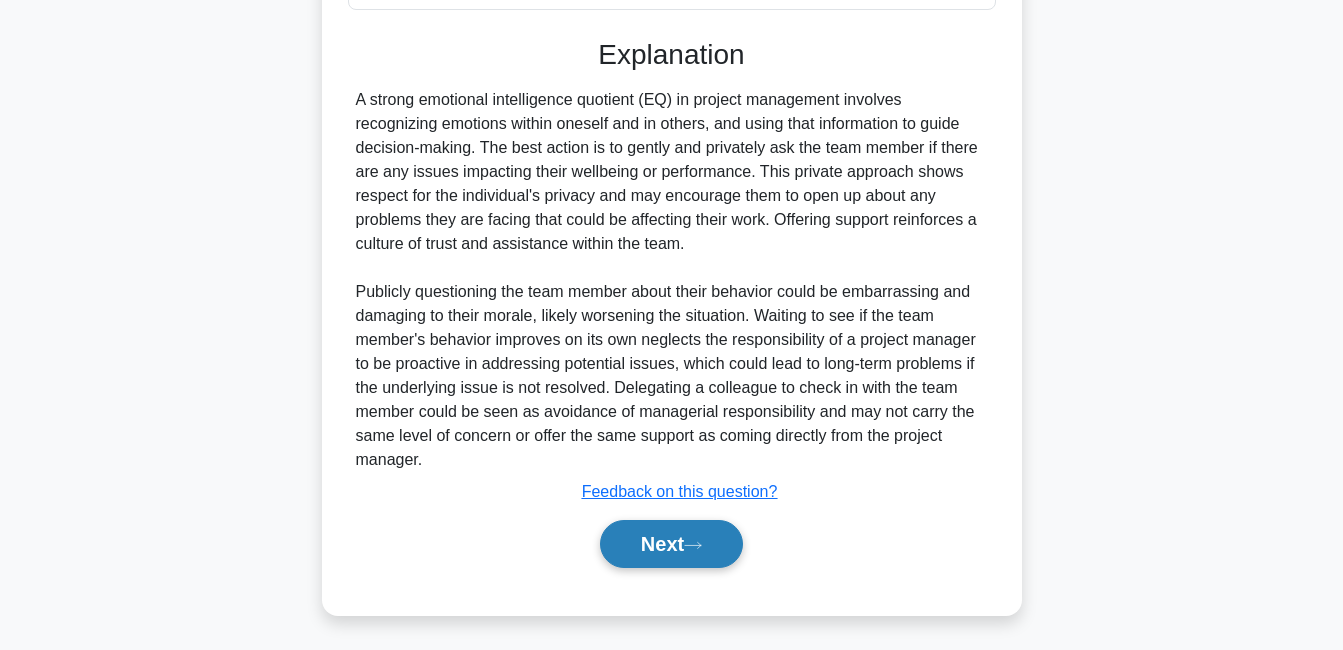 click on "Next" at bounding box center [671, 544] 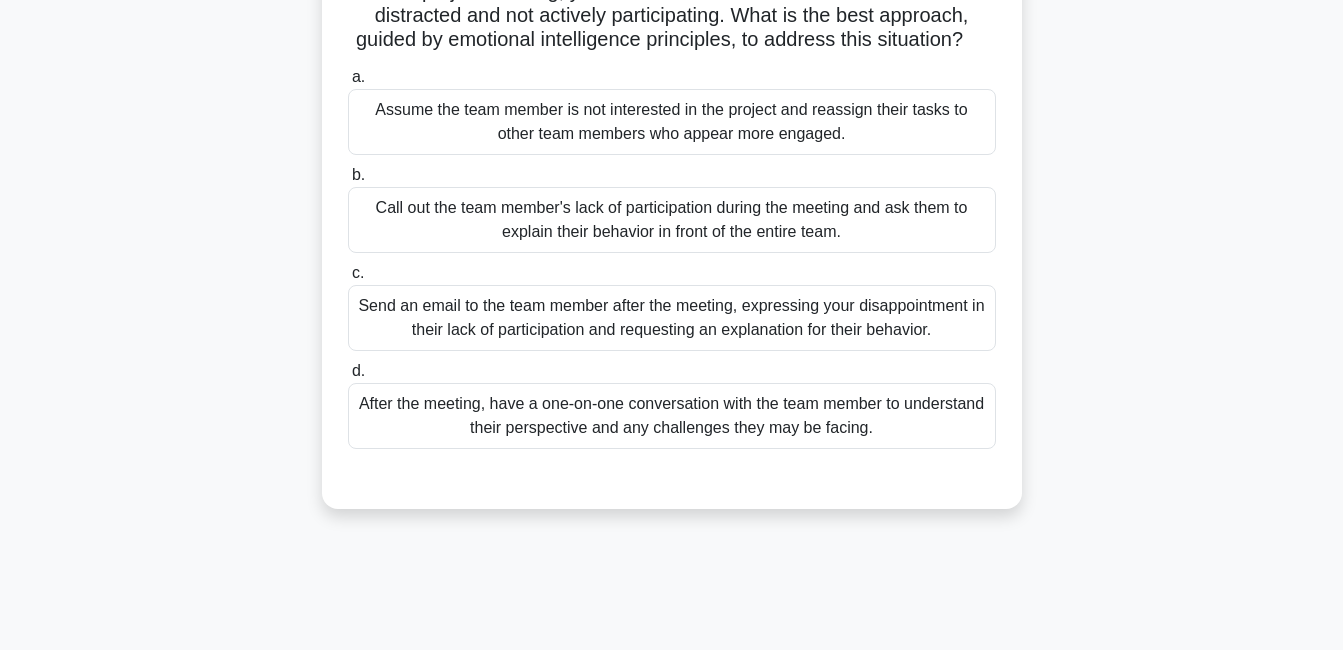 scroll, scrollTop: 230, scrollLeft: 0, axis: vertical 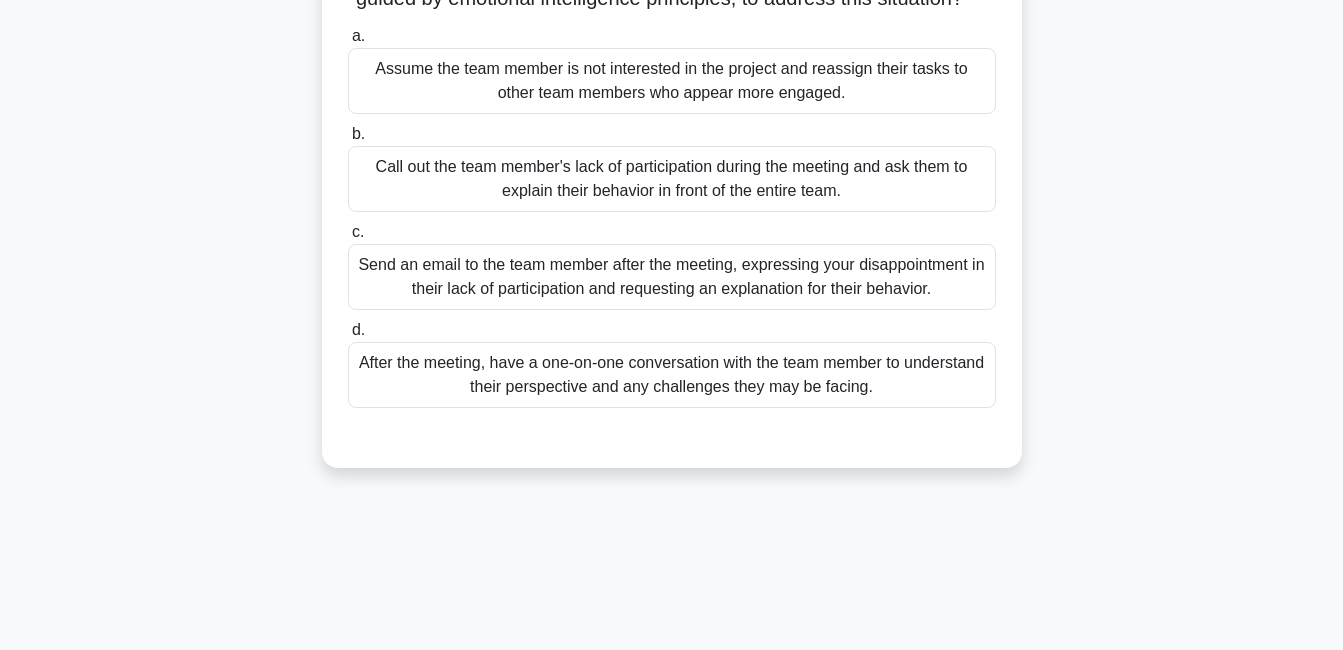 click on "After the meeting, have a one-on-one conversation with the team member to understand their perspective and any challenges they may be facing." at bounding box center (672, 375) 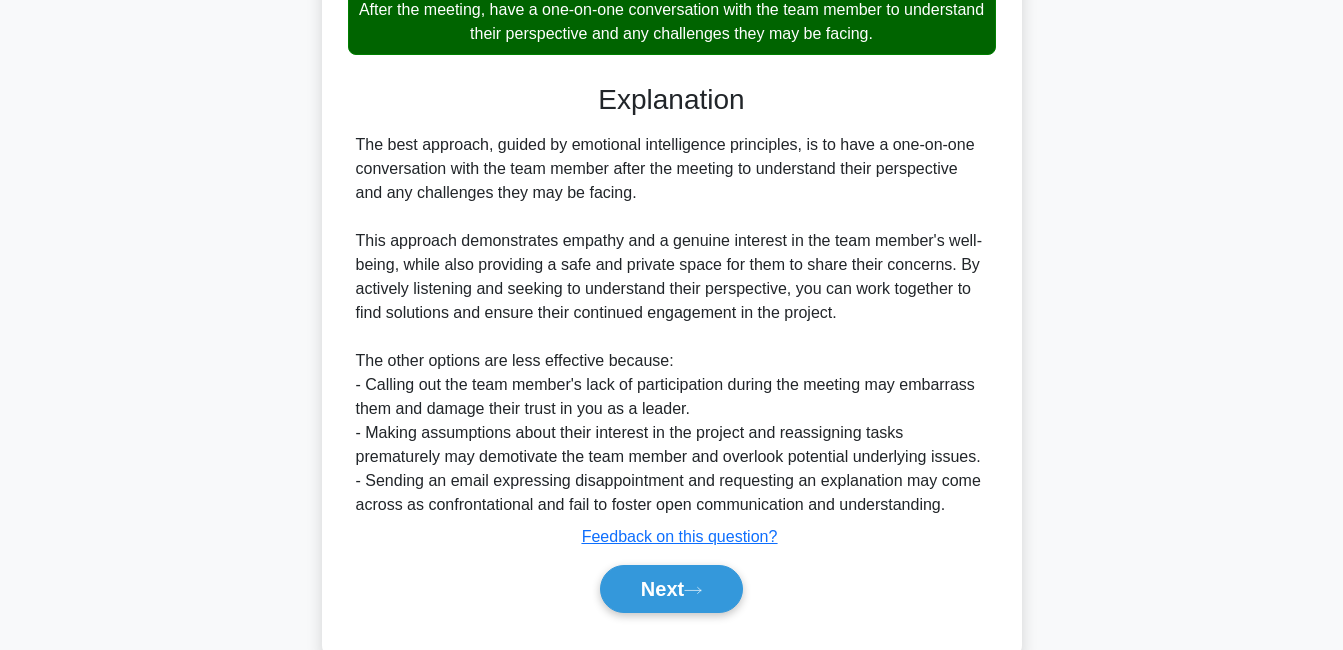 scroll, scrollTop: 656, scrollLeft: 0, axis: vertical 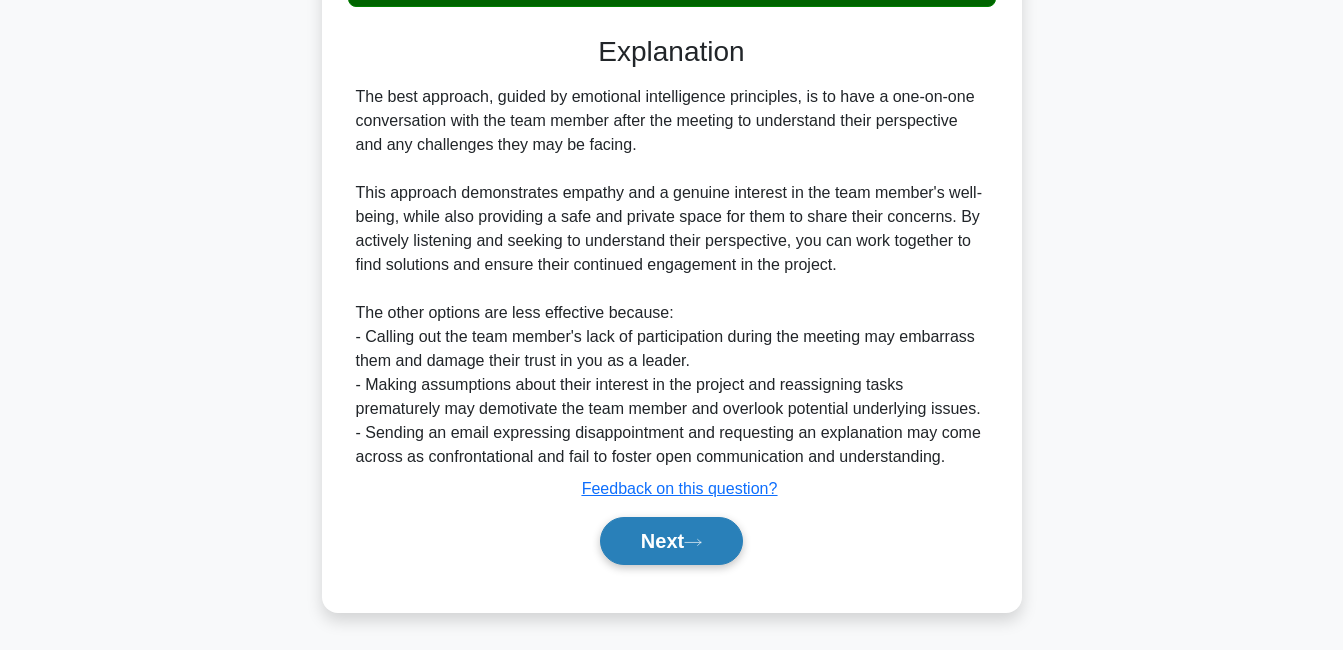 click on "Next" at bounding box center [671, 541] 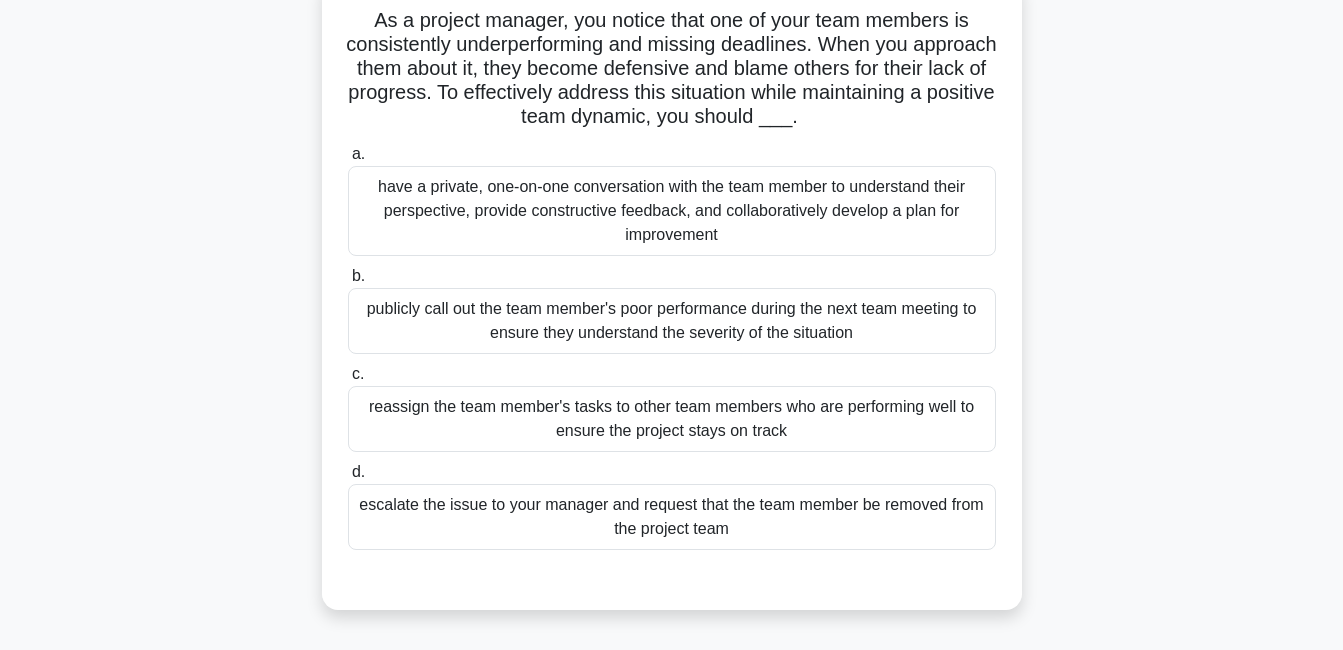 scroll, scrollTop: 130, scrollLeft: 0, axis: vertical 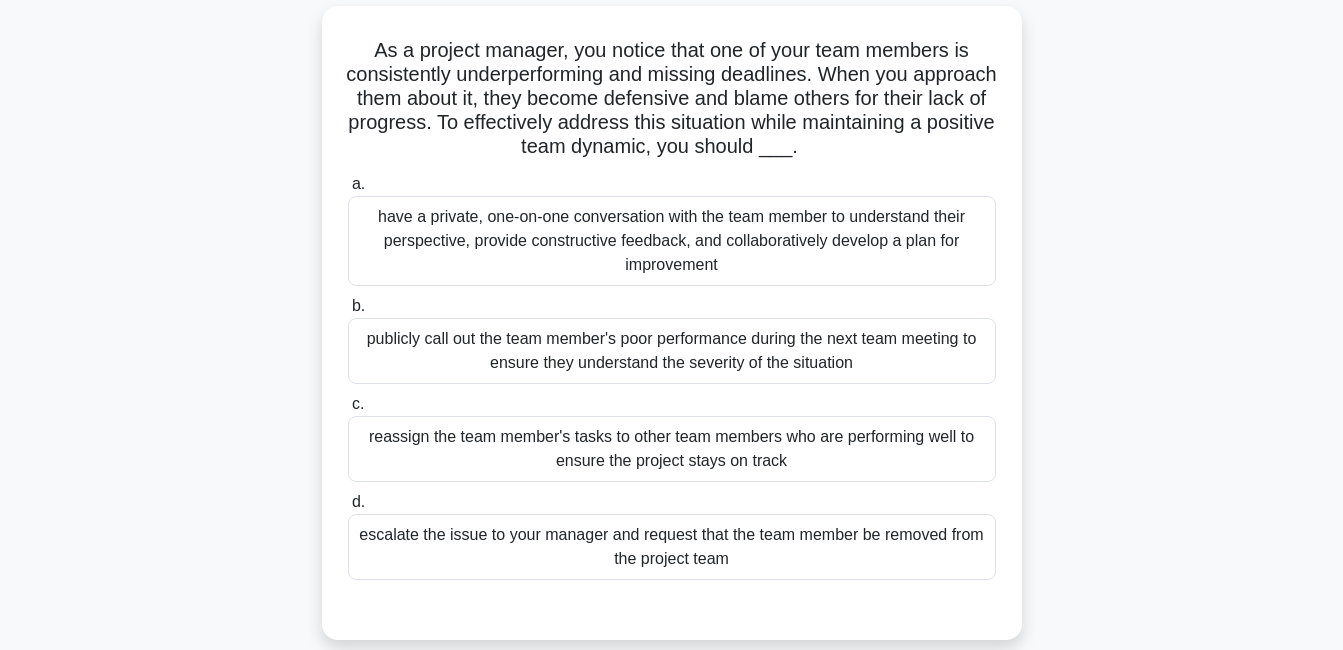 click on "have a private, one-on-one conversation with the team member to understand their perspective, provide constructive feedback, and collaboratively develop a plan for improvement" at bounding box center (672, 241) 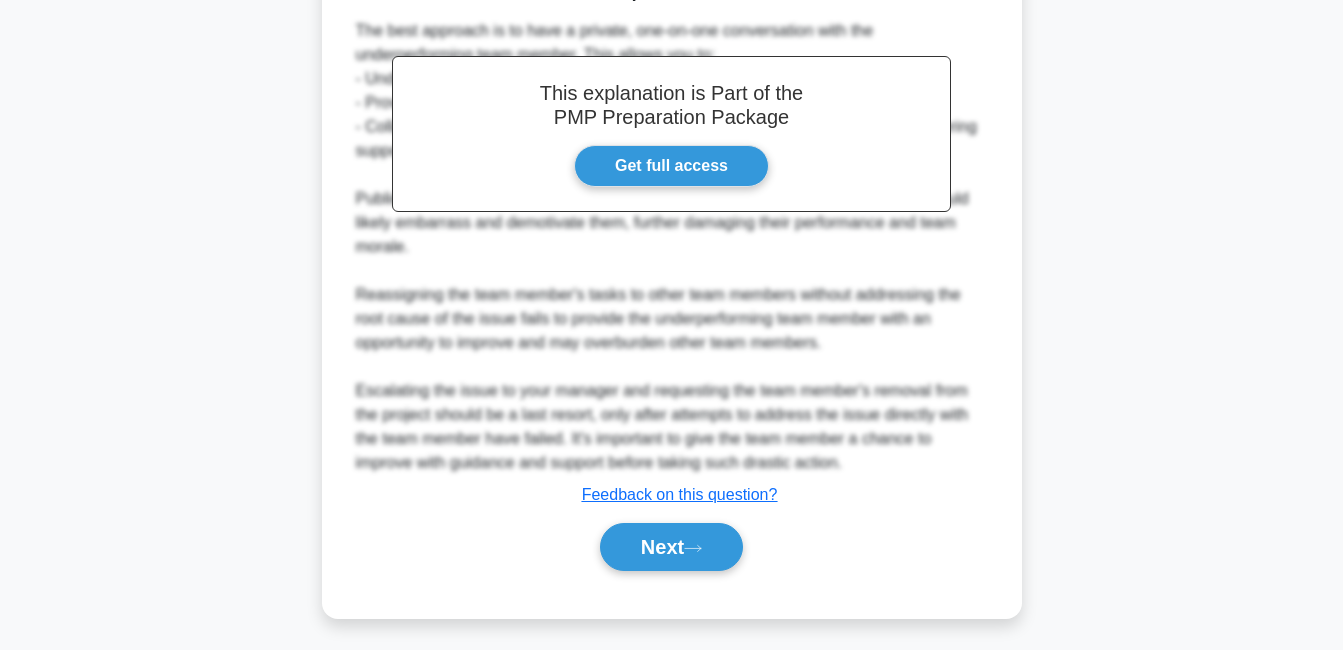 scroll, scrollTop: 776, scrollLeft: 0, axis: vertical 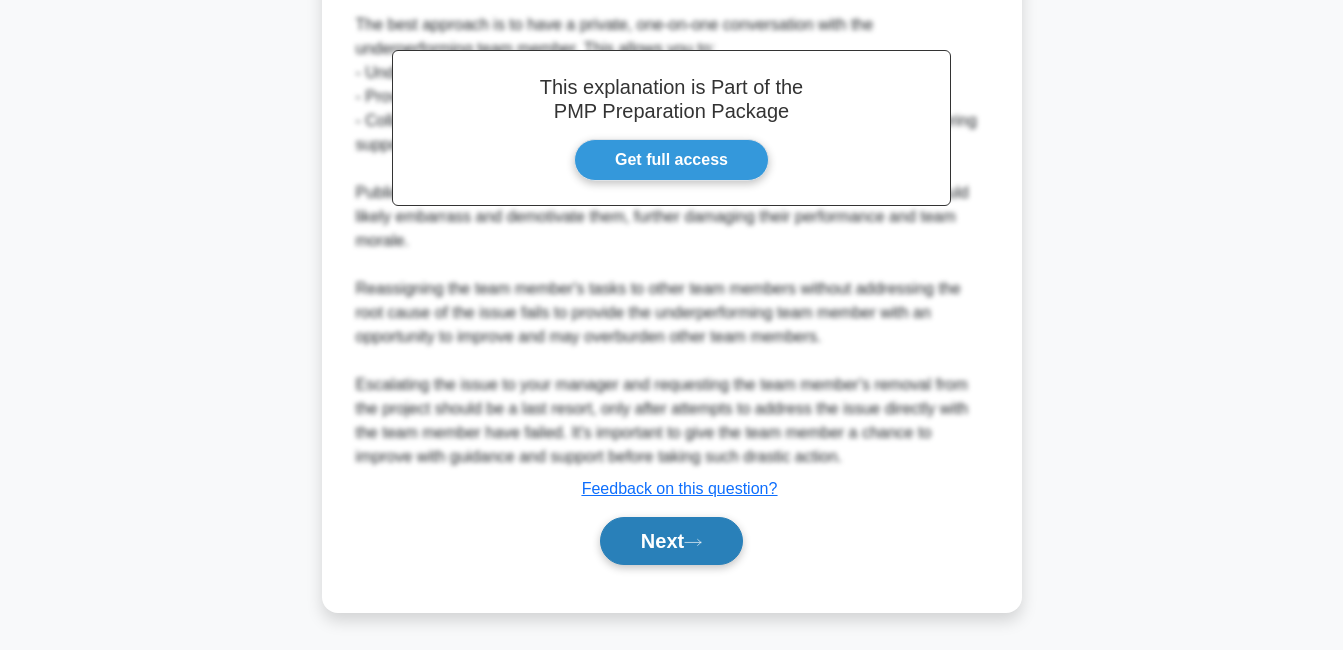 click on "Next" at bounding box center [671, 541] 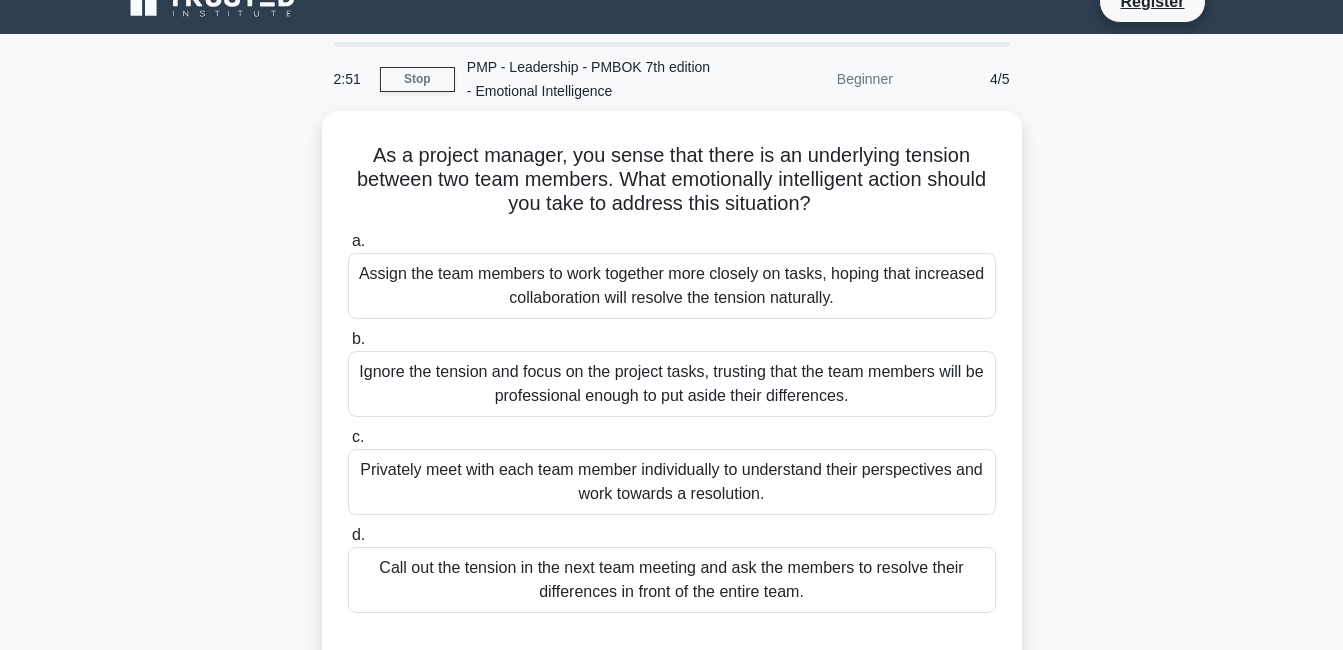 scroll, scrollTop: 130, scrollLeft: 0, axis: vertical 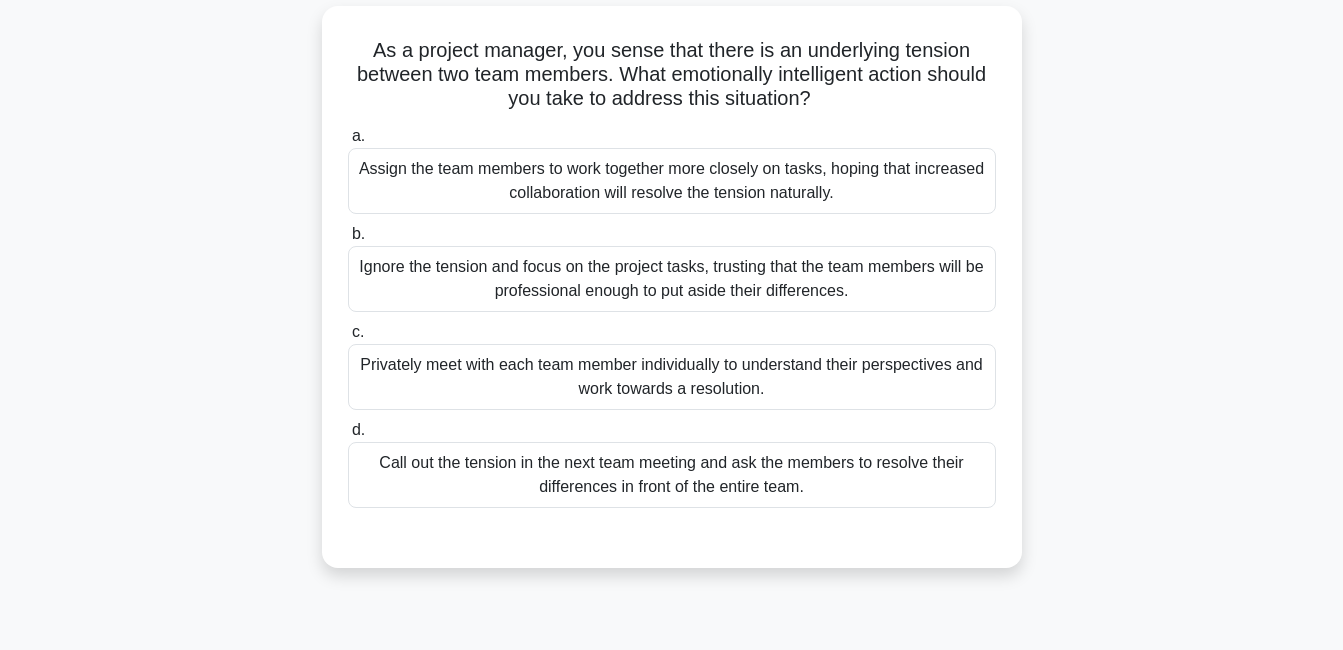 click on "Privately meet with each team member individually to understand their perspectives and work towards a resolution." at bounding box center [672, 377] 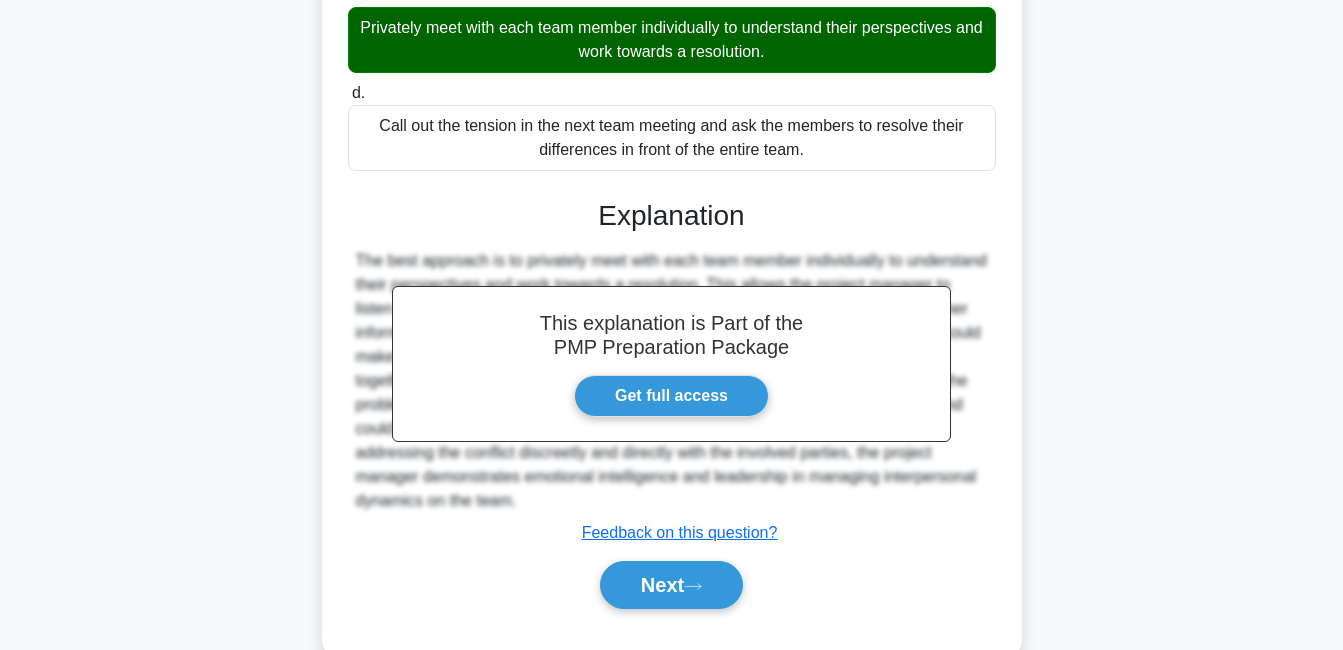 scroll, scrollTop: 512, scrollLeft: 0, axis: vertical 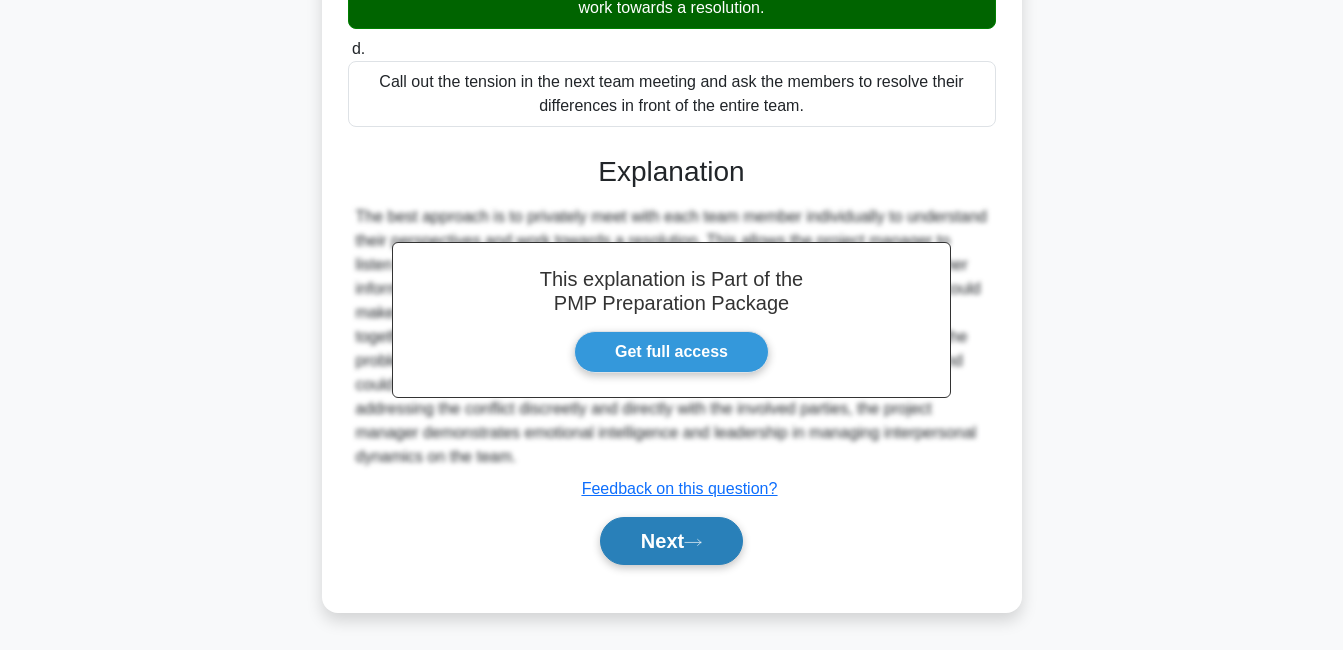 click 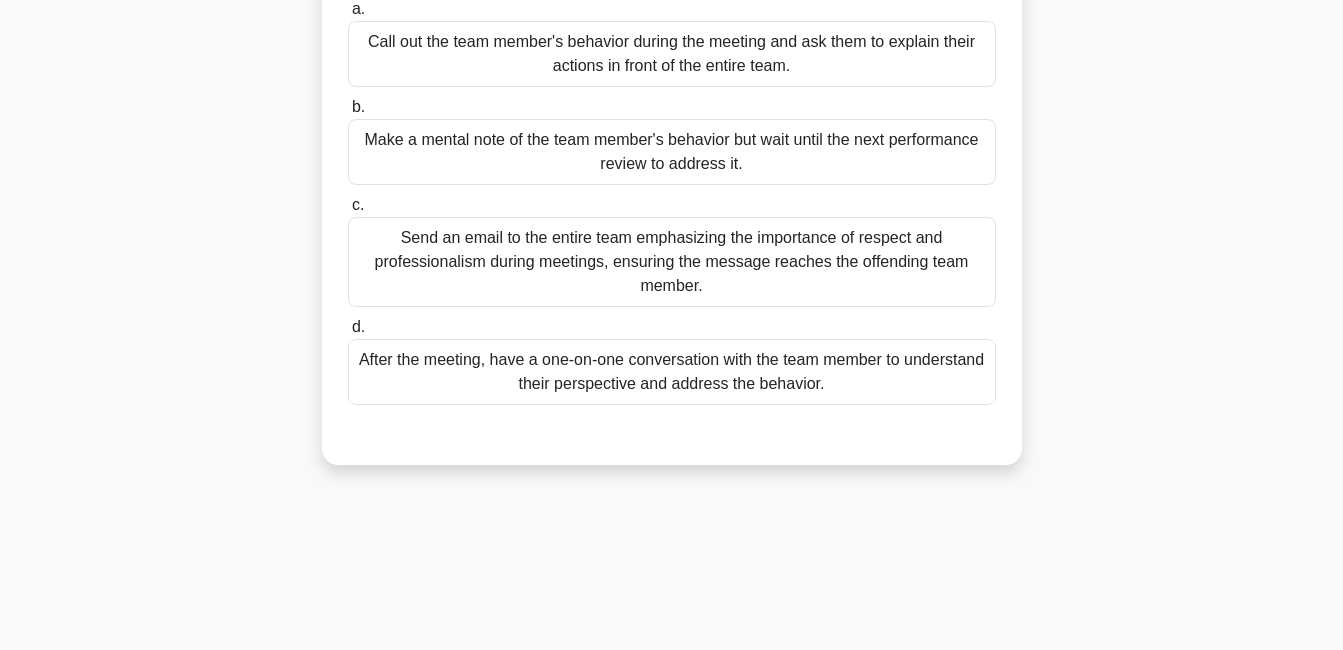 scroll, scrollTop: 330, scrollLeft: 0, axis: vertical 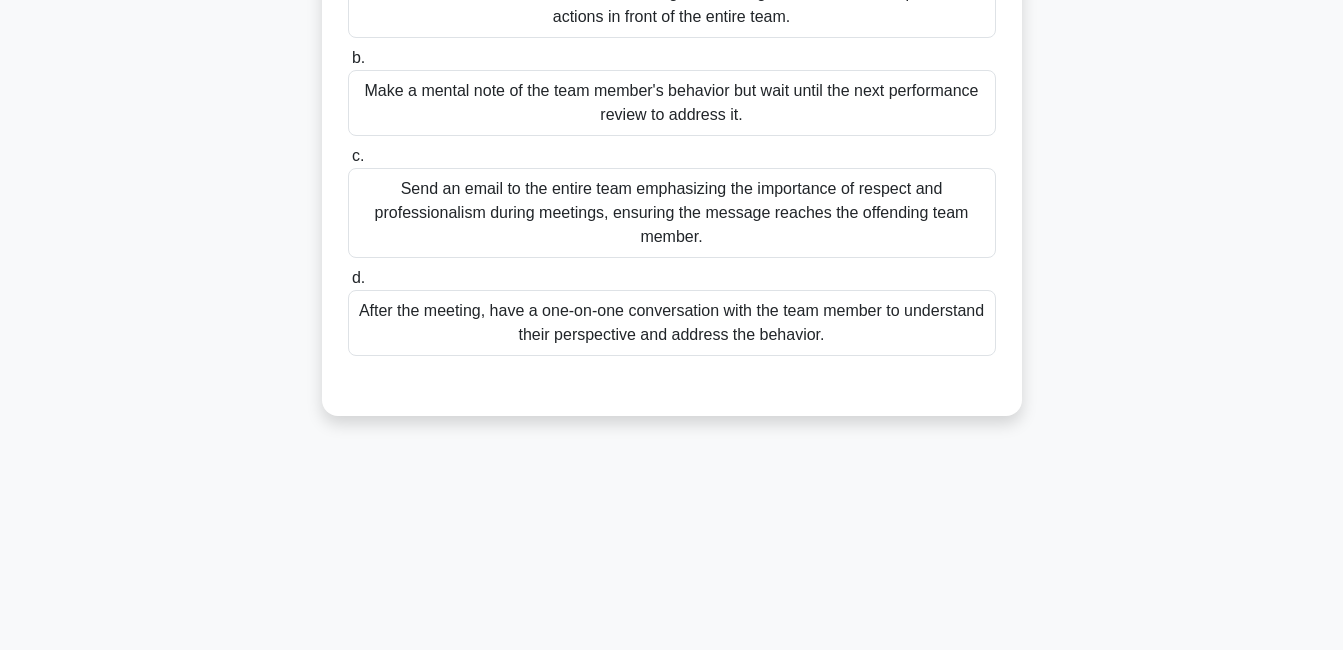 click on "After the meeting, have a one-on-one conversation with the team member to understand their perspective and address the behavior." at bounding box center [672, 323] 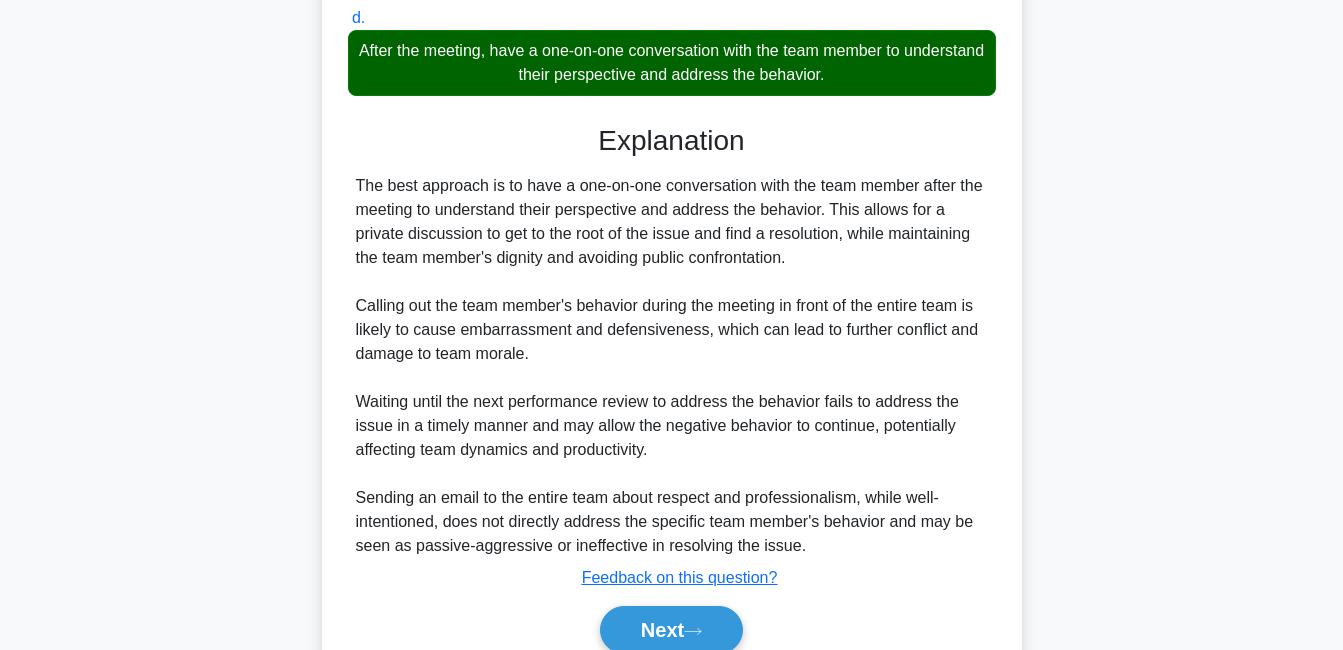 scroll, scrollTop: 680, scrollLeft: 0, axis: vertical 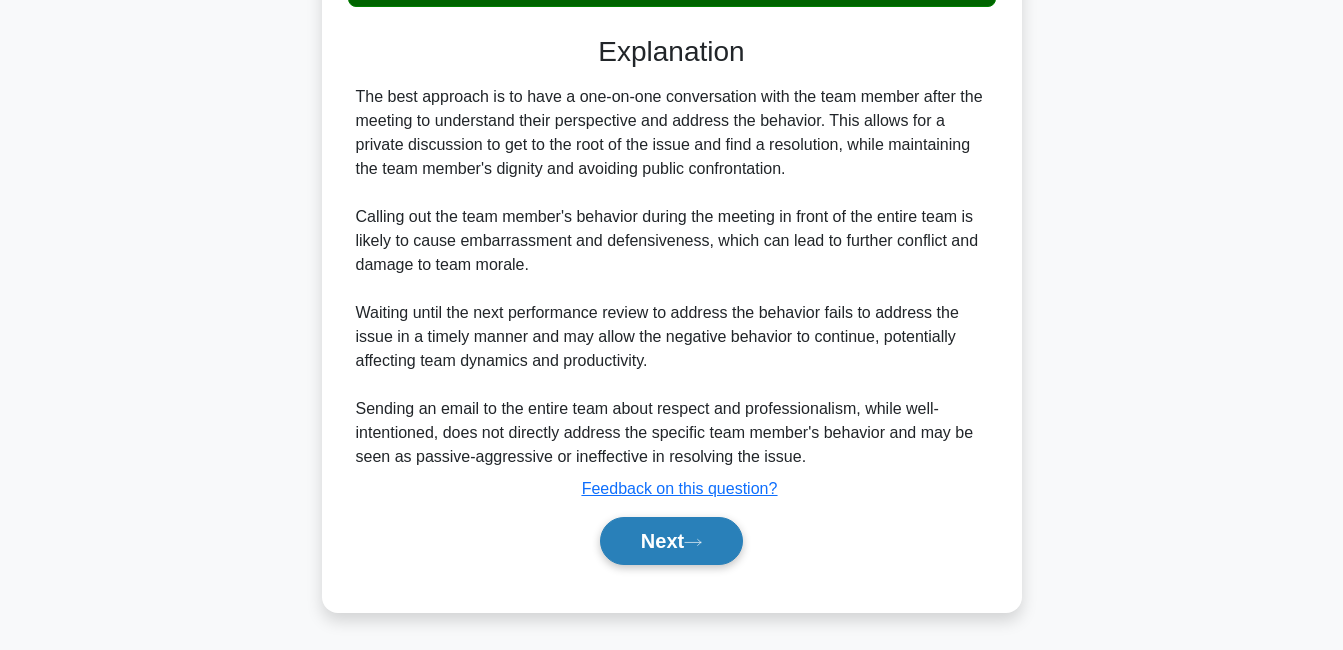 click on "Next" at bounding box center [671, 541] 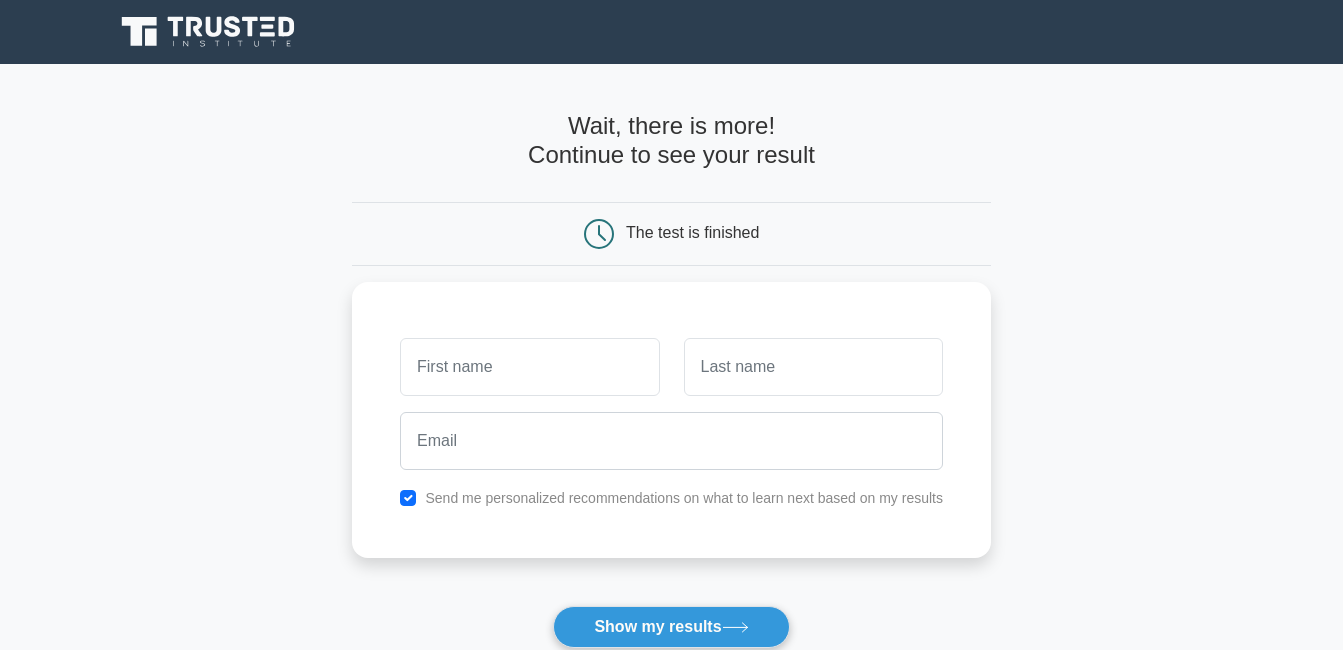 scroll, scrollTop: 0, scrollLeft: 0, axis: both 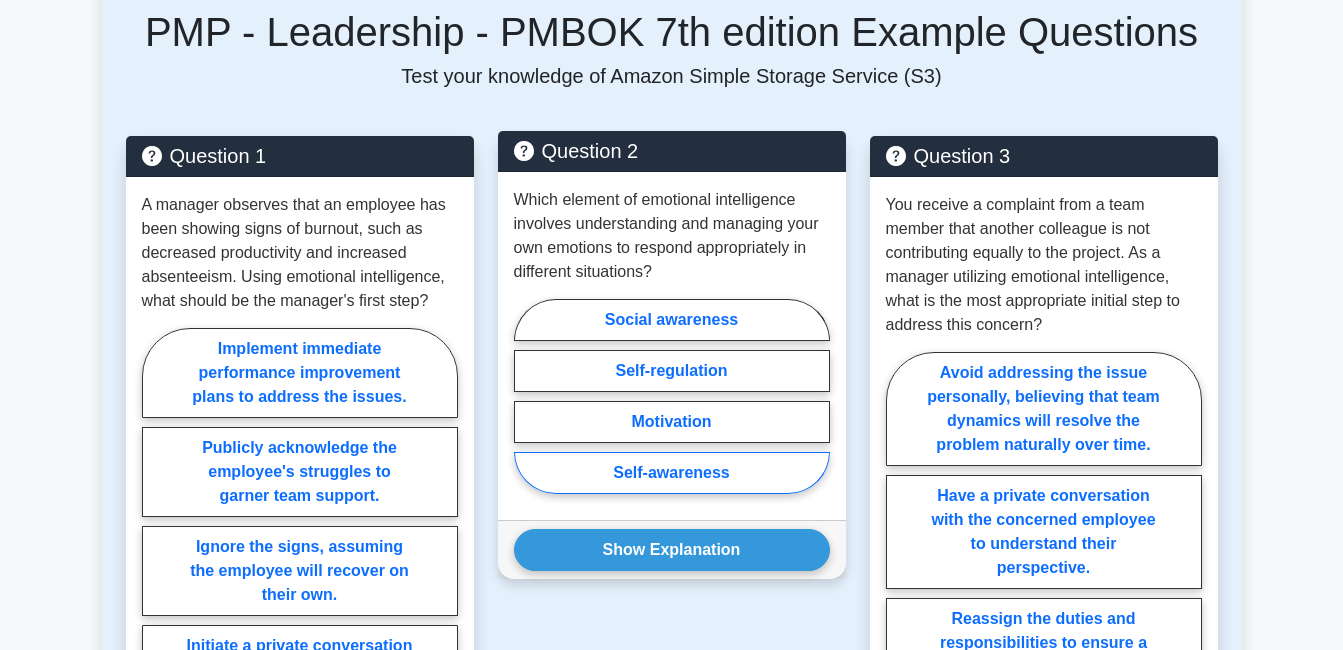 click on "Self-awareness" at bounding box center (672, 473) 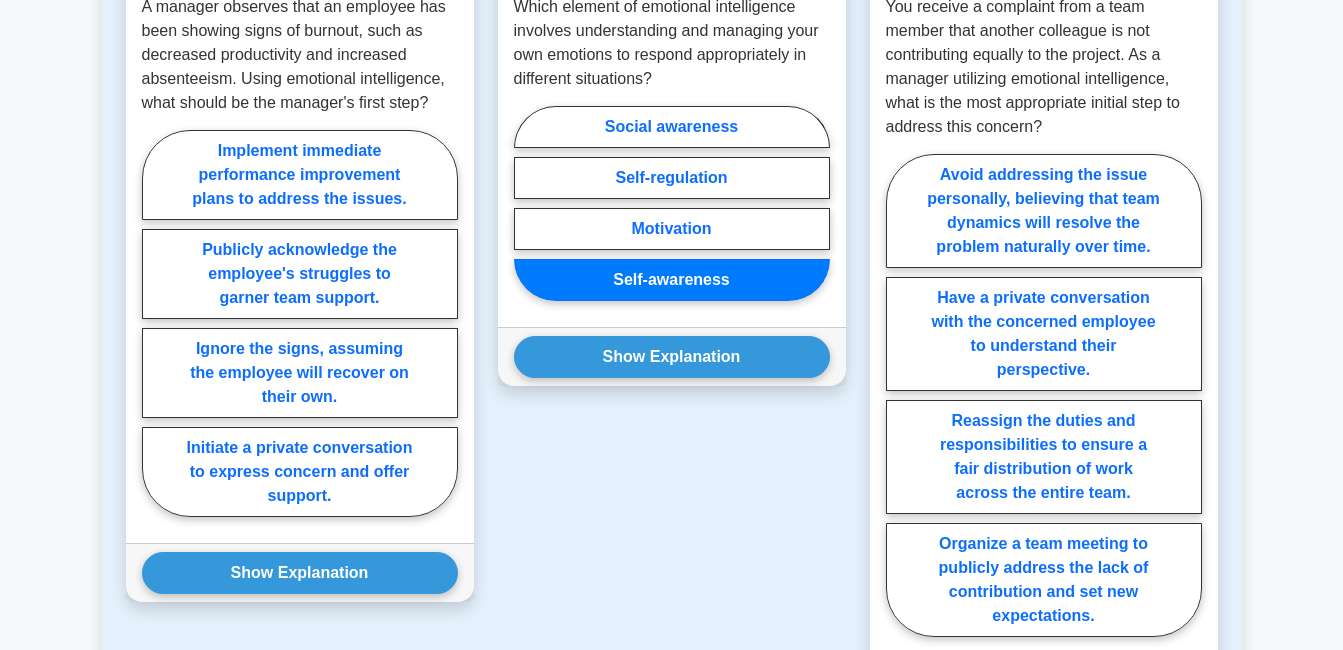 scroll, scrollTop: 2152, scrollLeft: 0, axis: vertical 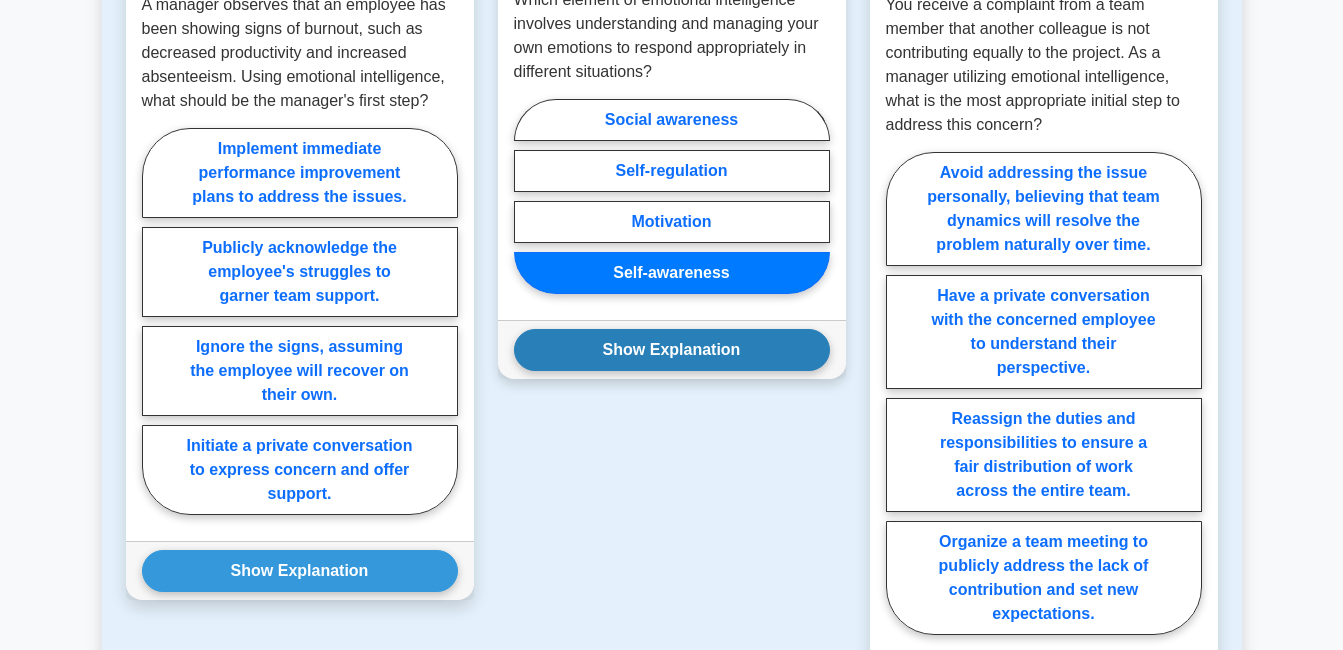 click on "Show Explanation" at bounding box center [672, 350] 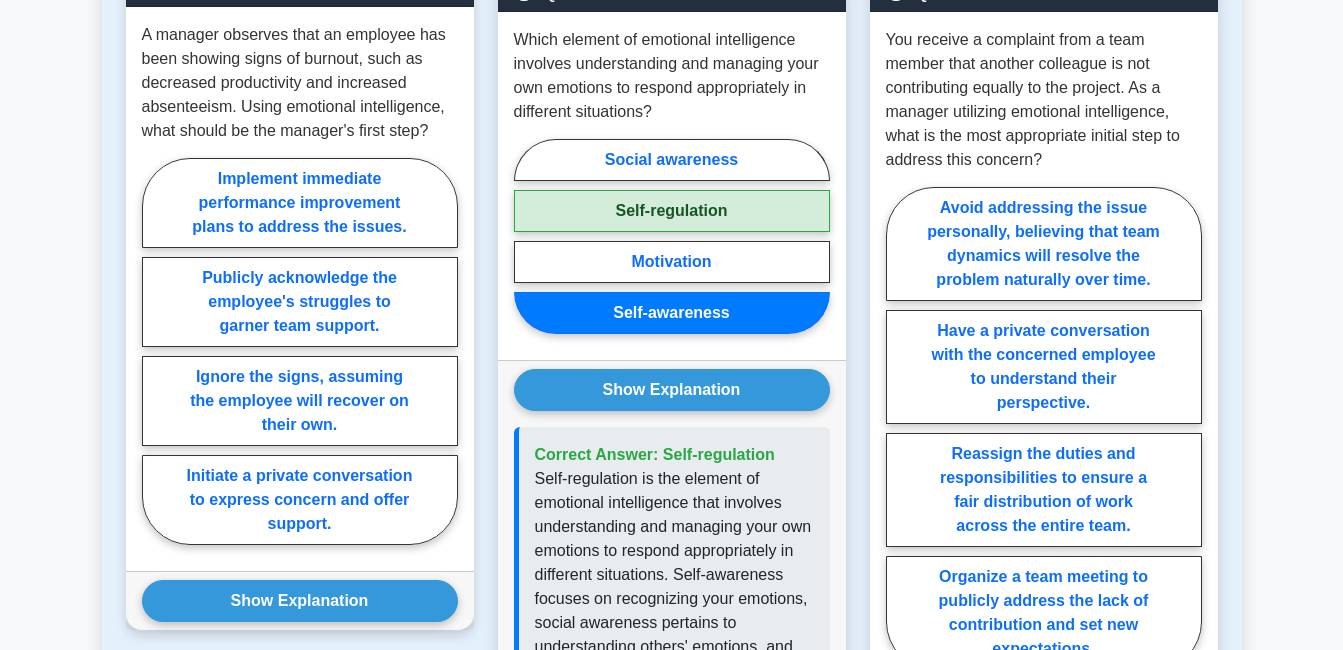 scroll, scrollTop: 2152, scrollLeft: 0, axis: vertical 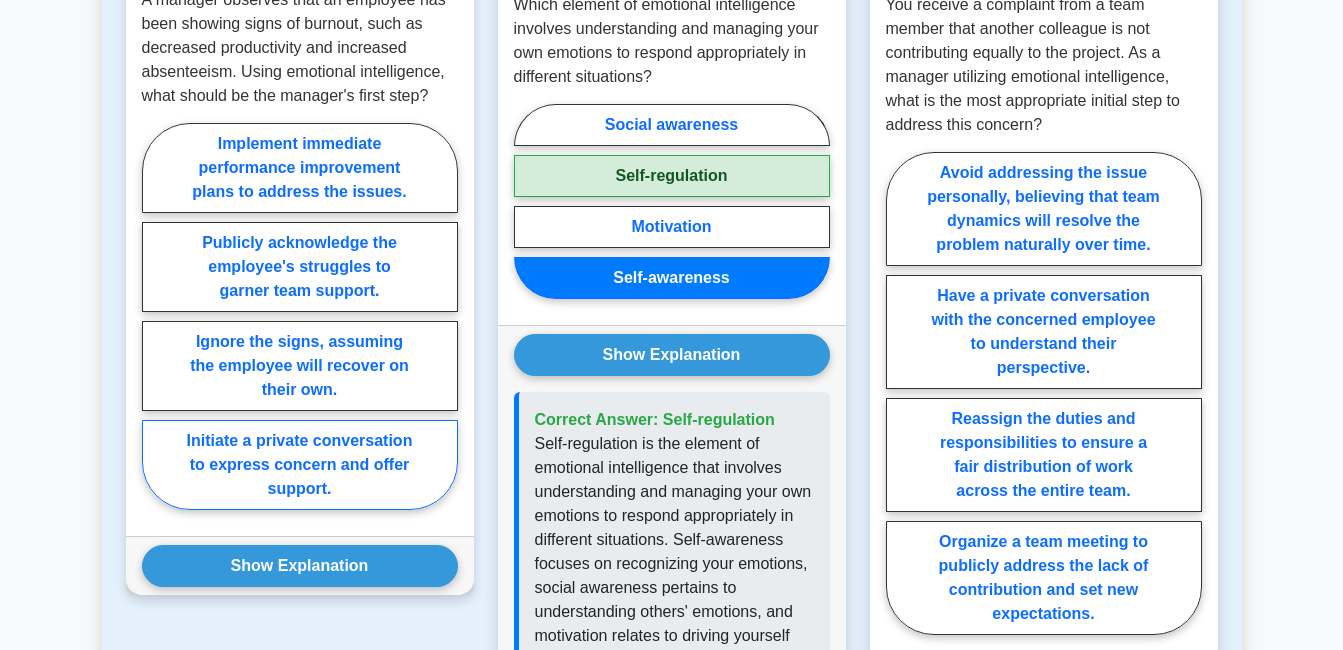 click on "Initiate a private conversation to express concern and offer support." at bounding box center (300, 465) 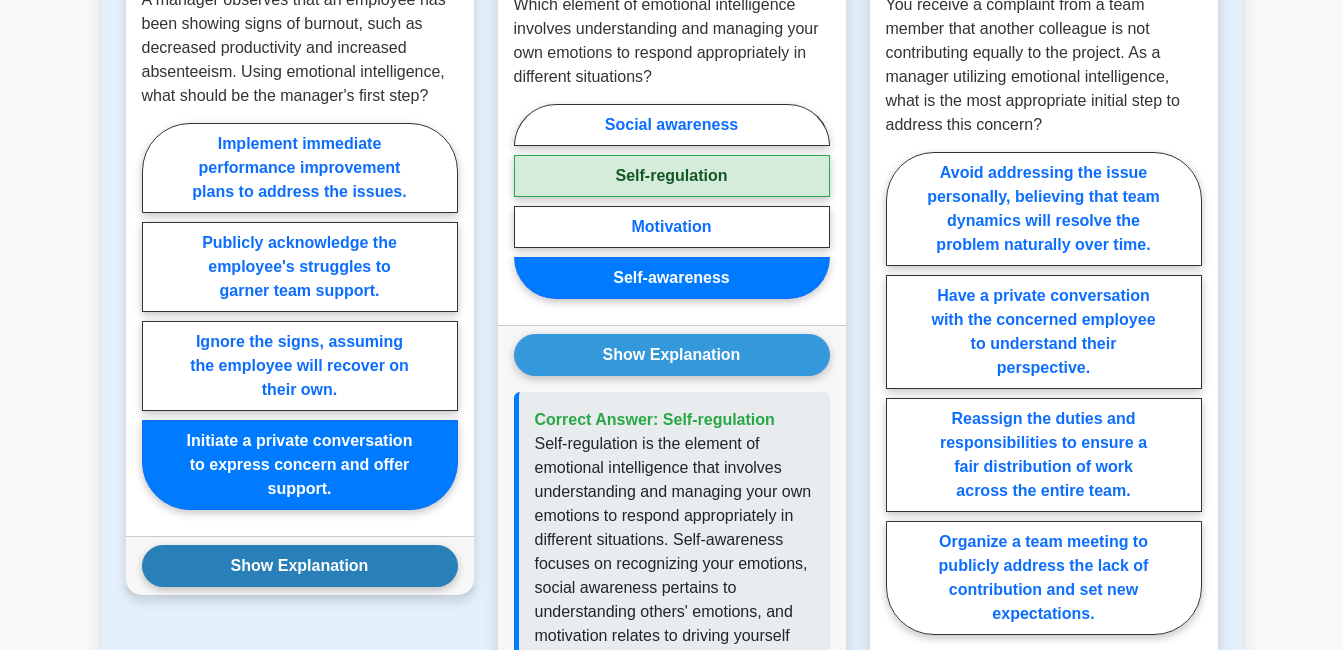 click on "Show Explanation" at bounding box center [300, 566] 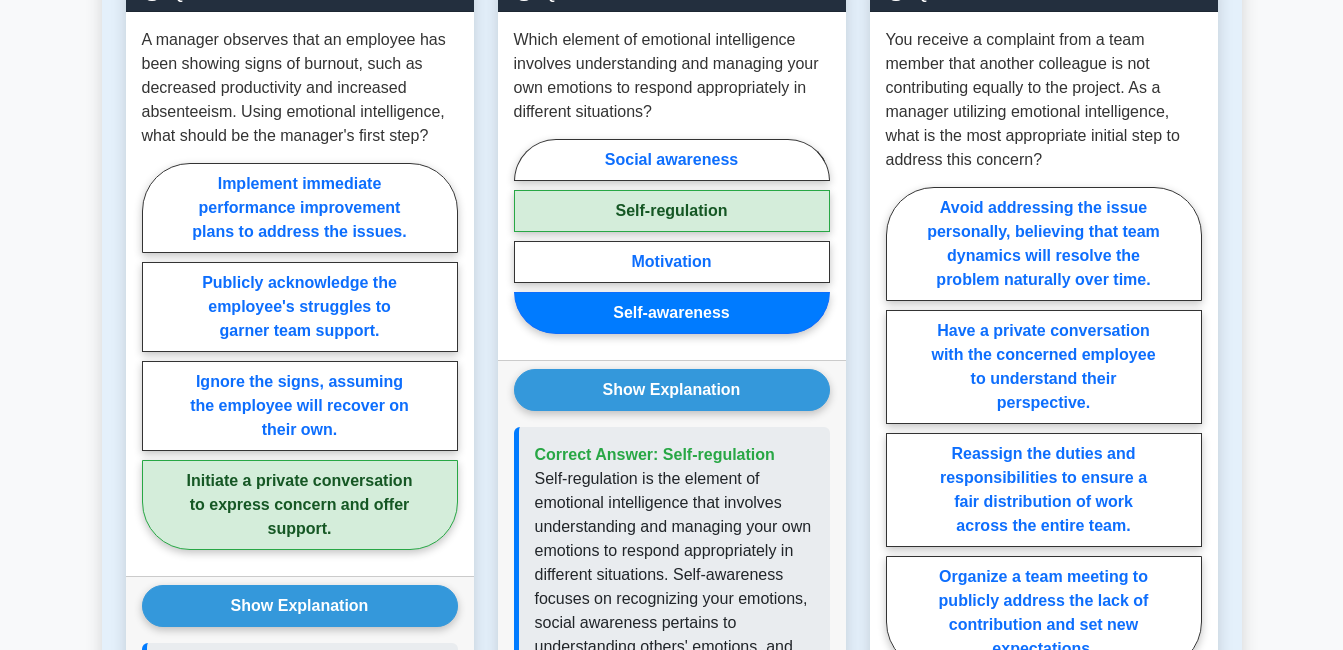 scroll, scrollTop: 2152, scrollLeft: 0, axis: vertical 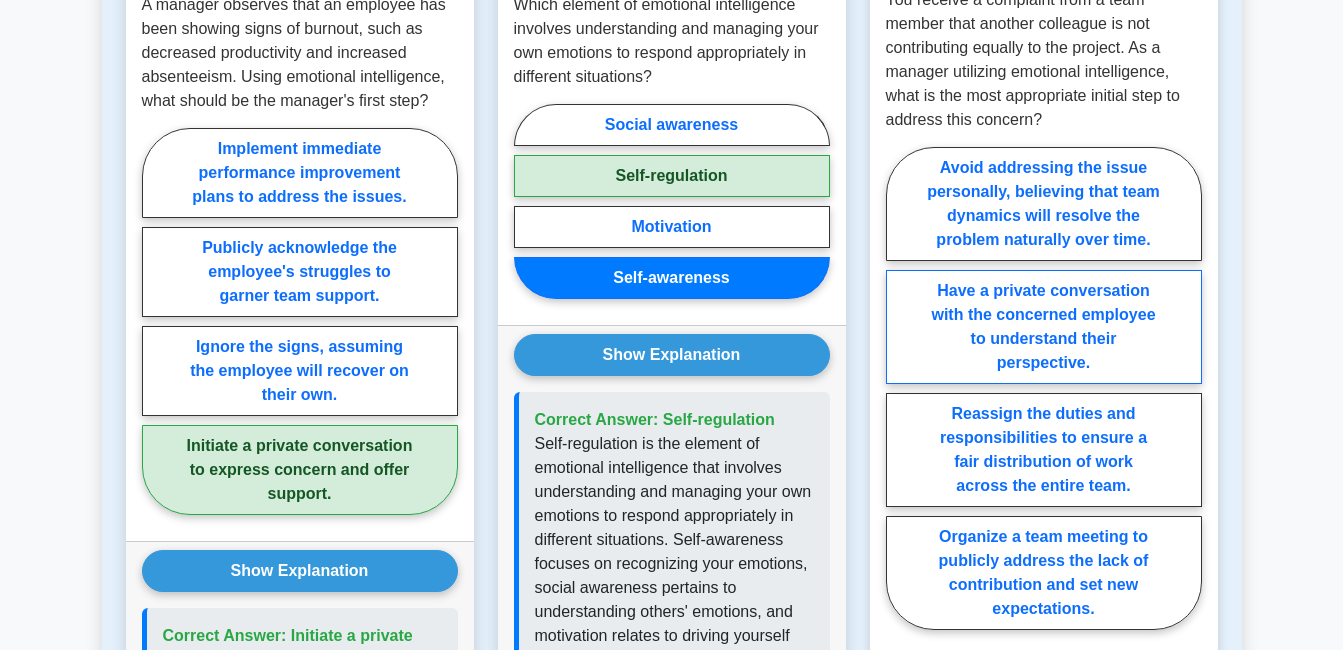 click on "Have a private conversation with the concerned employee to understand their perspective." at bounding box center [1044, 327] 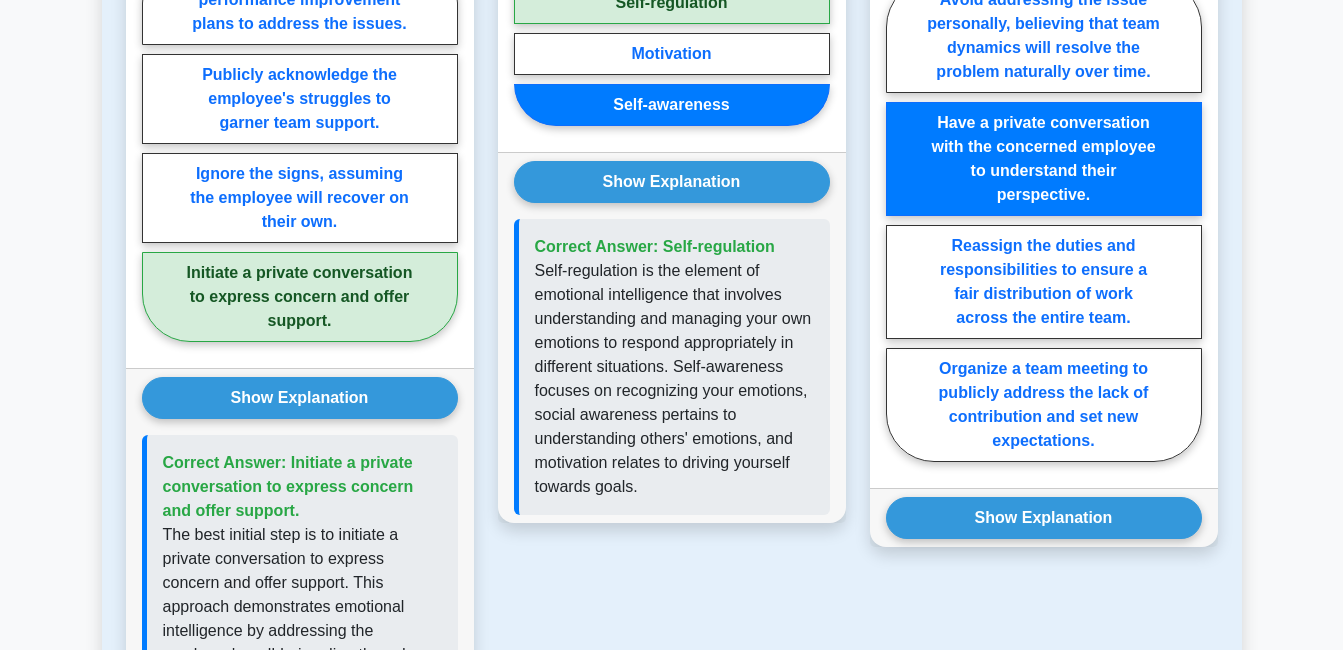 scroll, scrollTop: 2352, scrollLeft: 0, axis: vertical 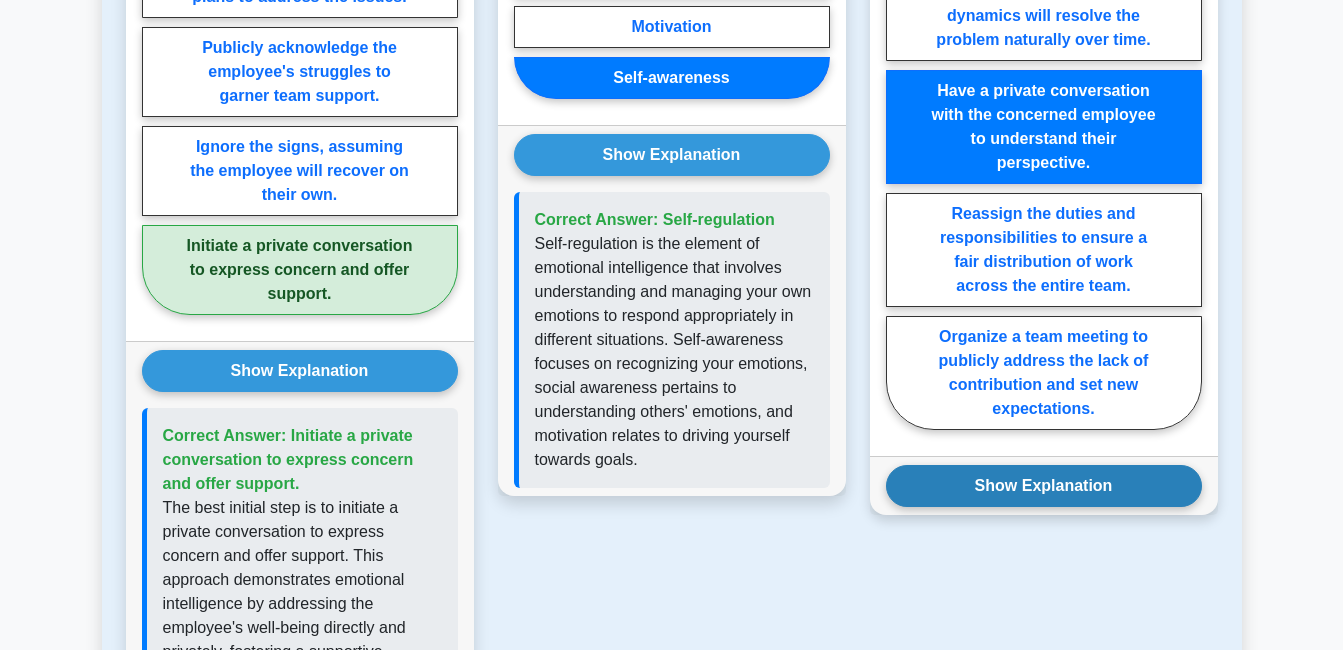click on "Show Explanation" at bounding box center [1044, 486] 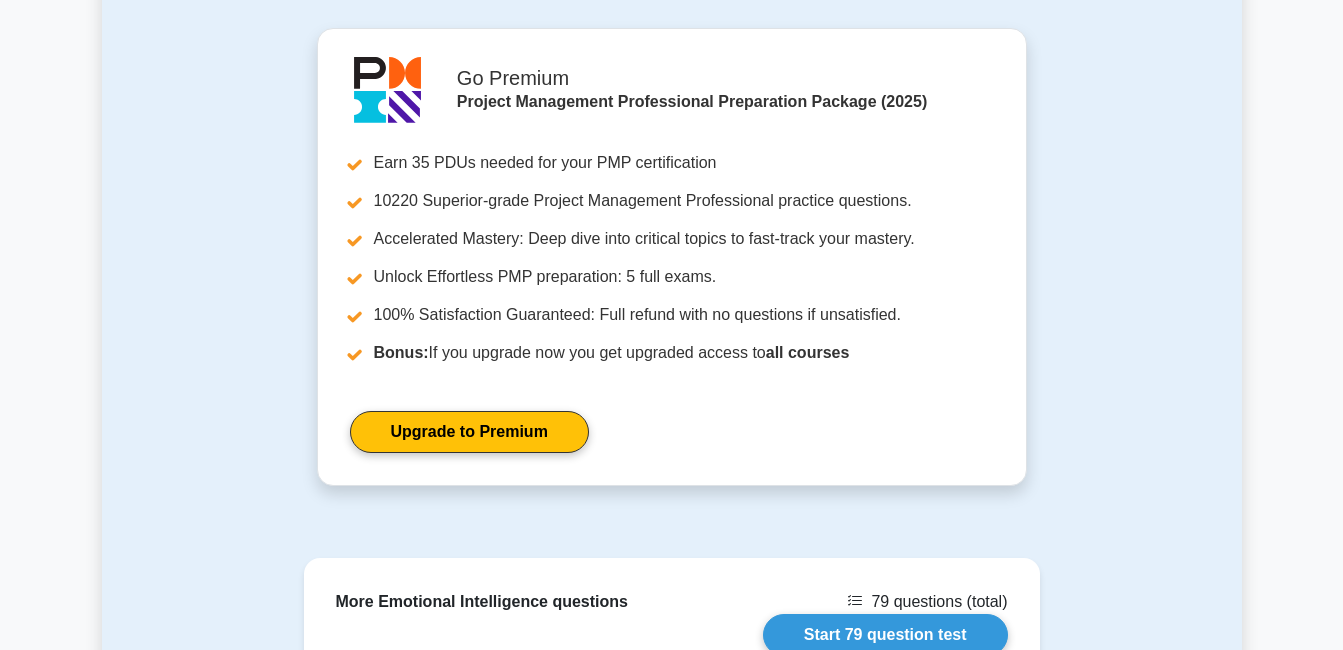 scroll, scrollTop: 3552, scrollLeft: 0, axis: vertical 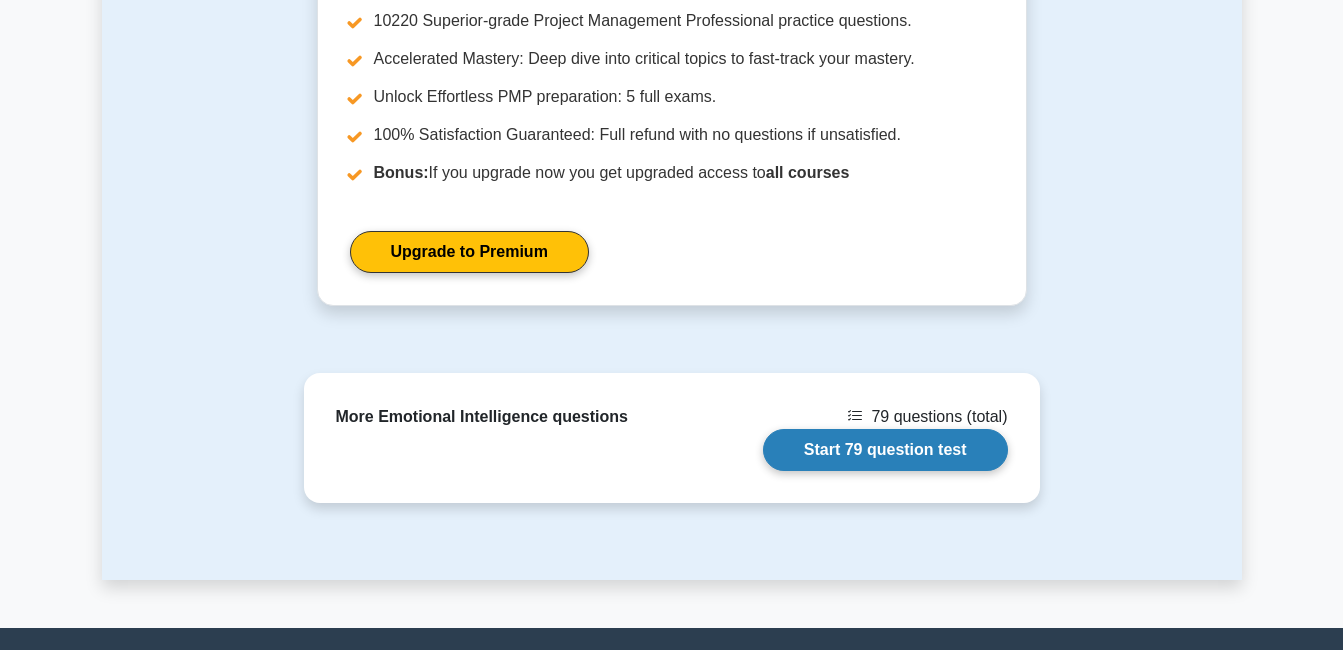 click on "Start 79 question test" at bounding box center (885, 450) 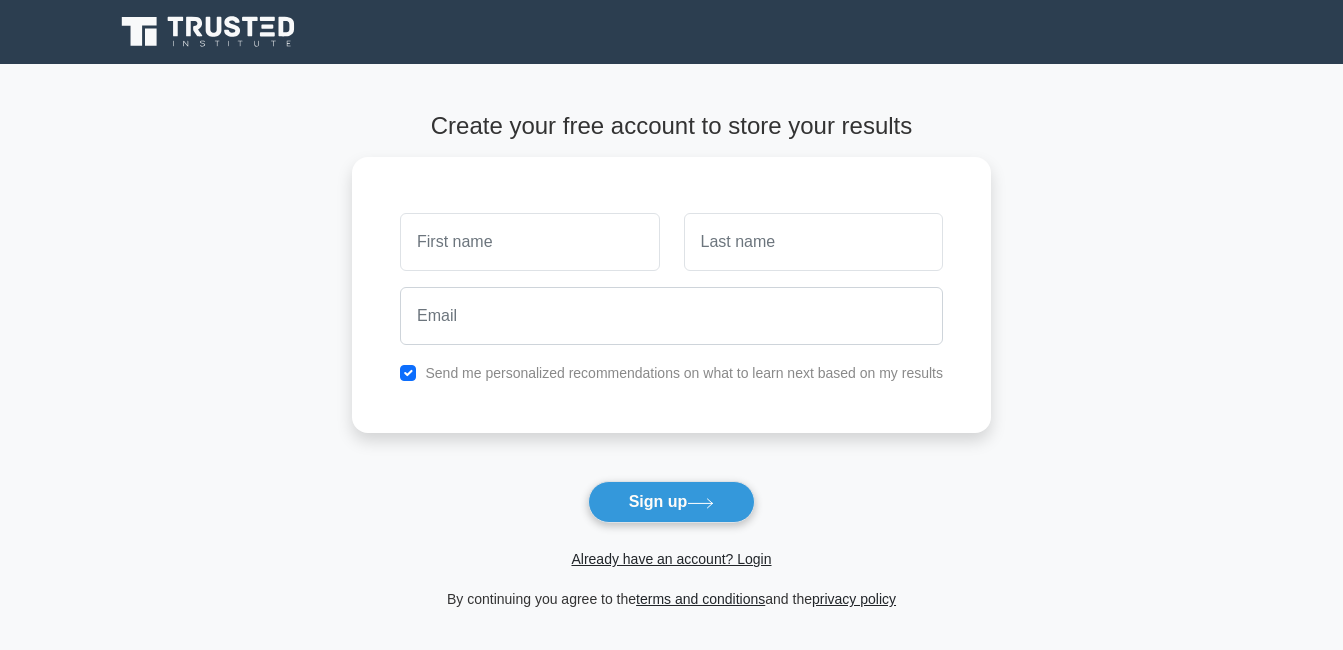 scroll, scrollTop: 0, scrollLeft: 0, axis: both 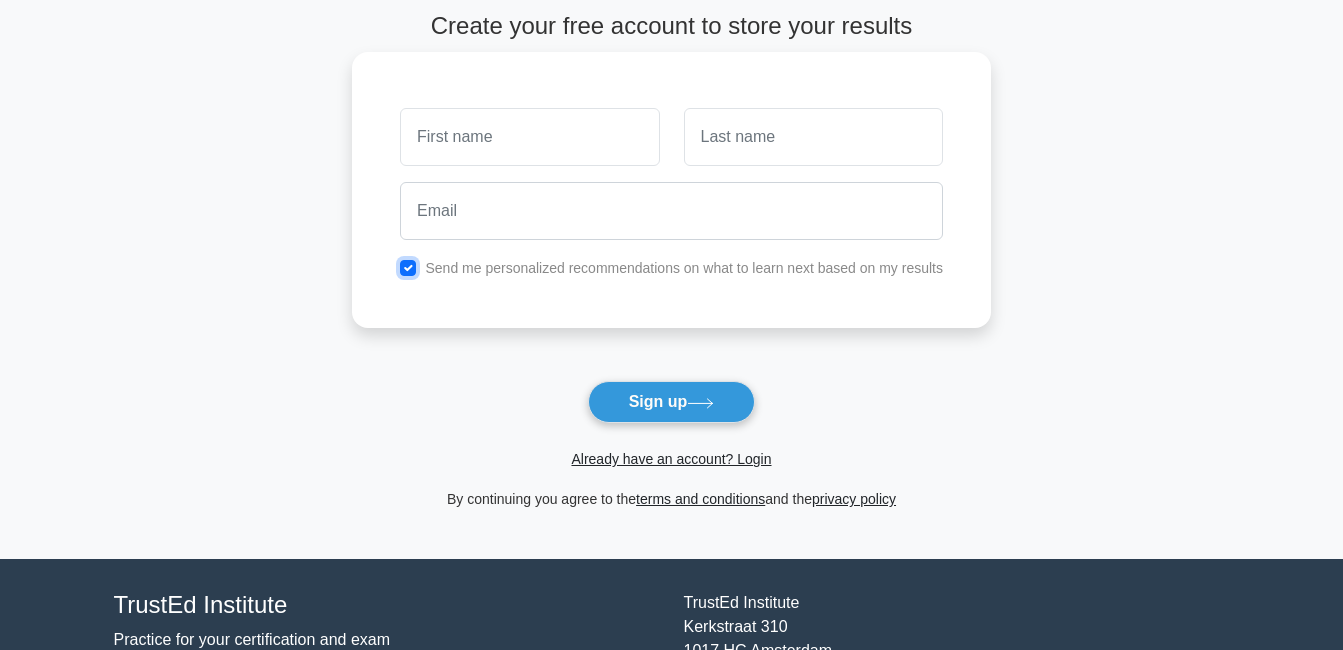 click at bounding box center (408, 268) 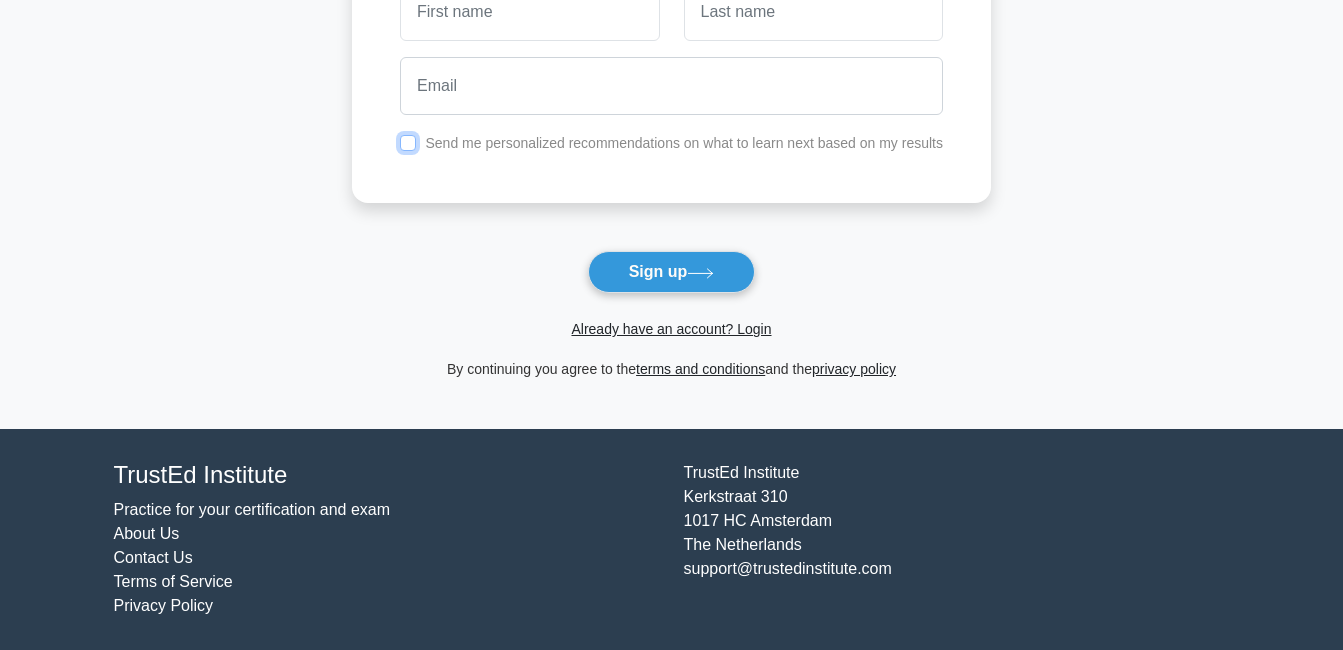 scroll, scrollTop: 0, scrollLeft: 0, axis: both 